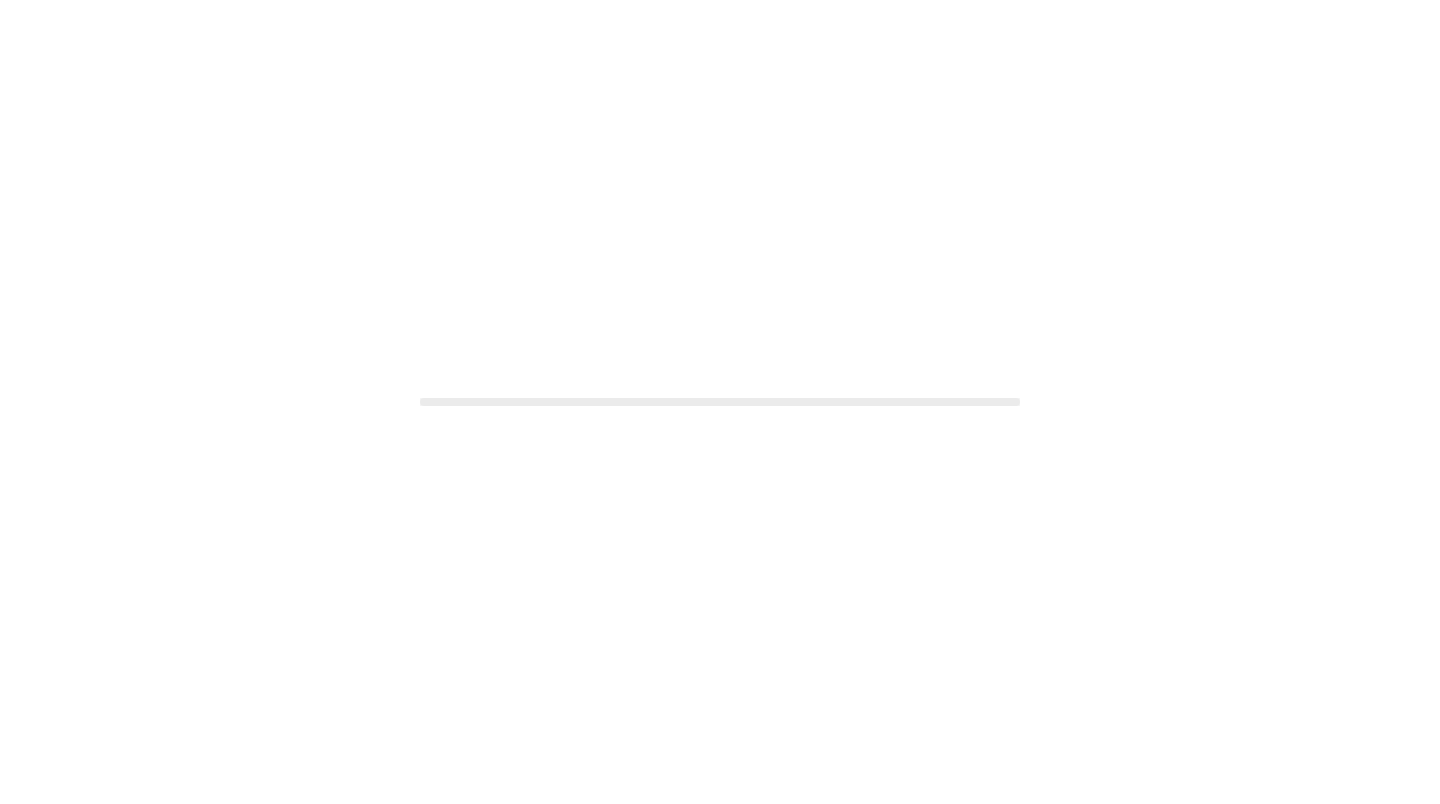 scroll, scrollTop: 0, scrollLeft: 0, axis: both 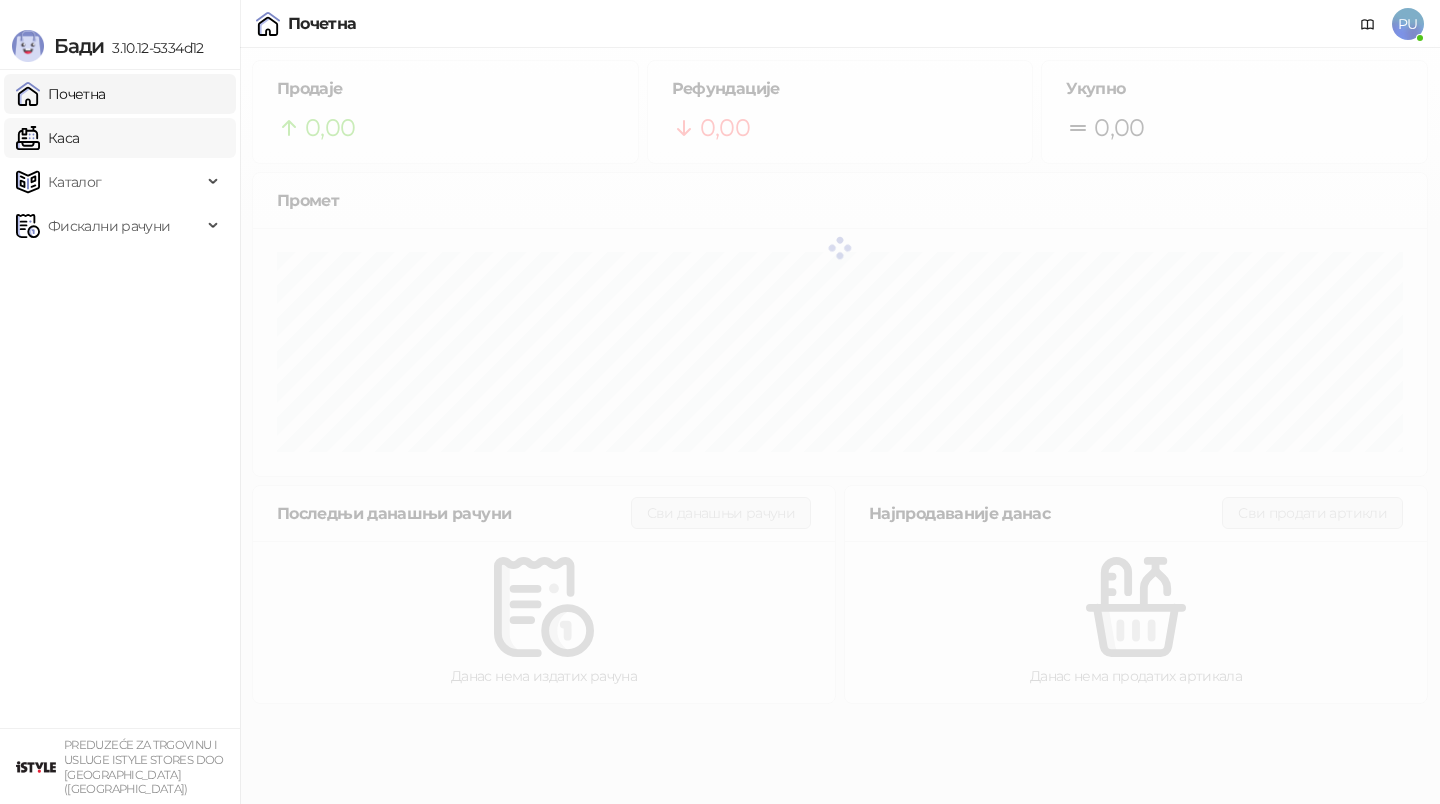 click on "Каса" at bounding box center (47, 138) 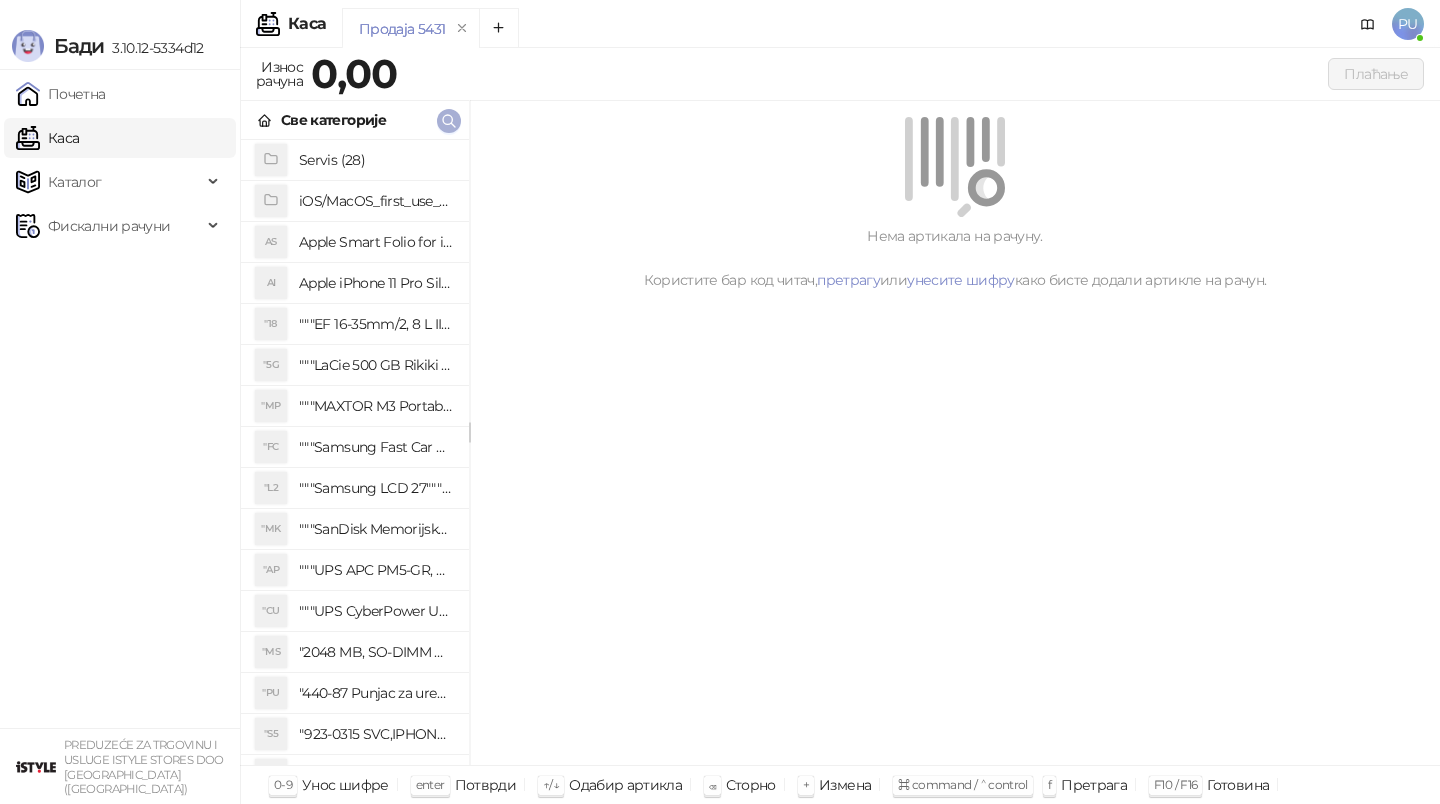 click 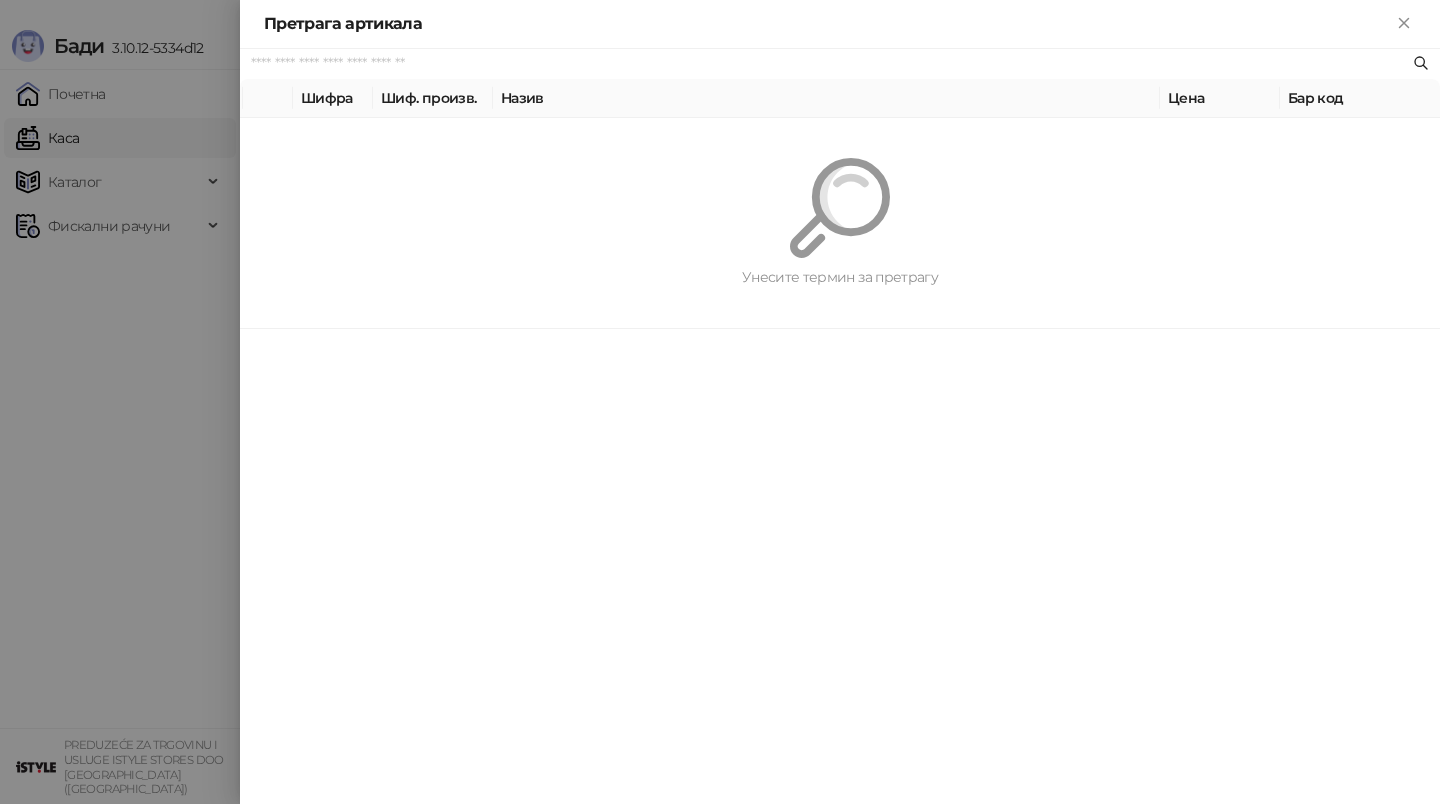 paste on "*********" 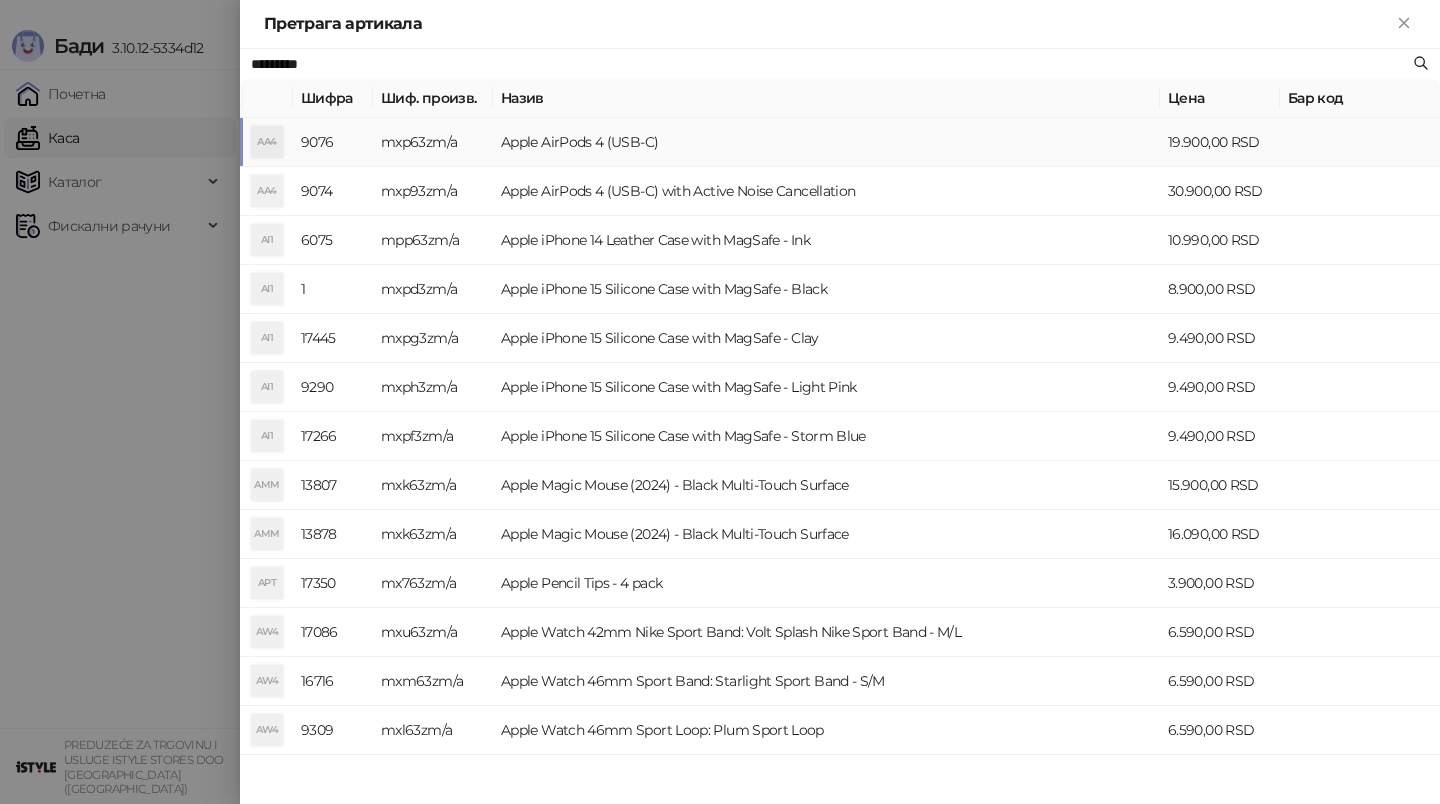 click on "Apple AirPods 4 (USB-C)" at bounding box center [826, 142] 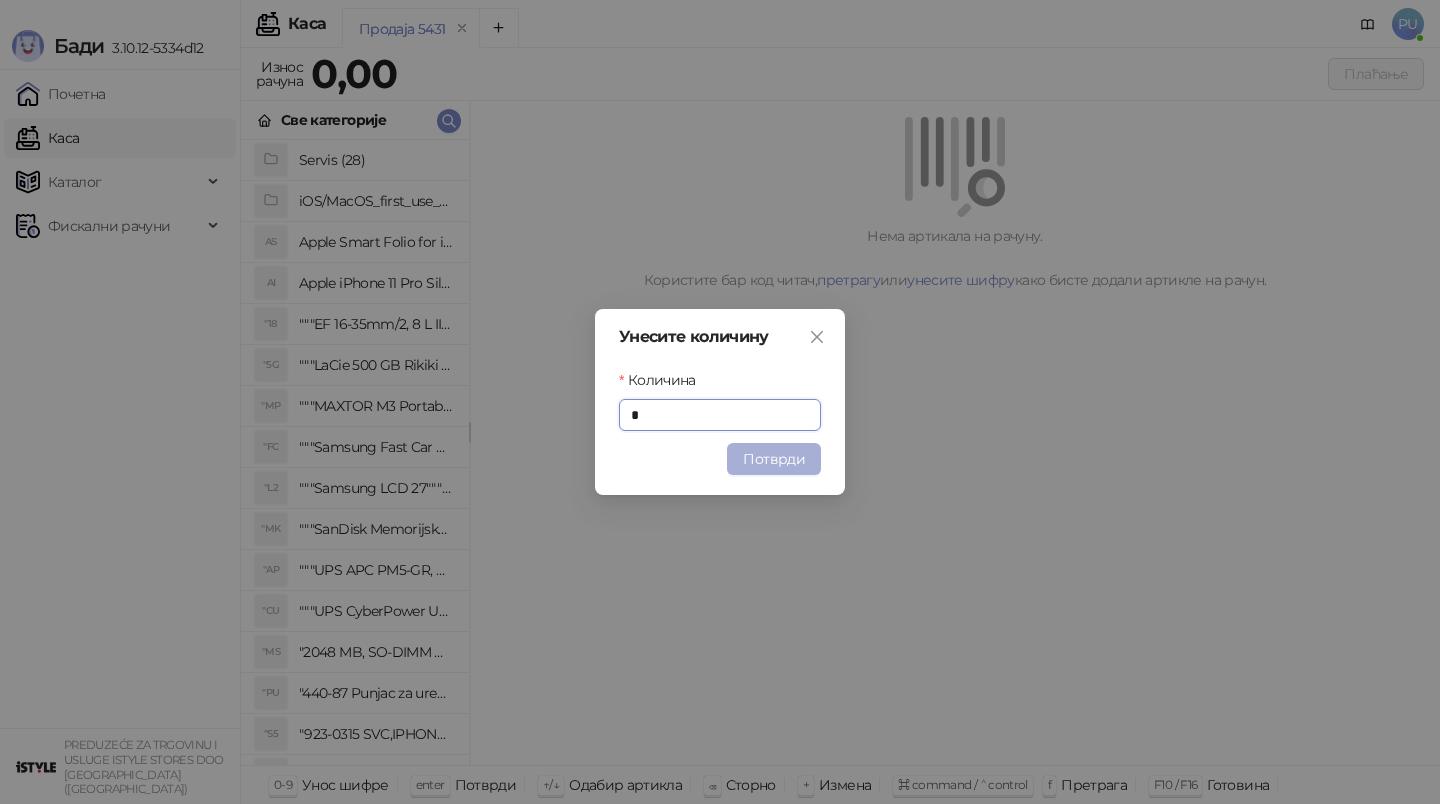 click on "Потврди" at bounding box center [774, 459] 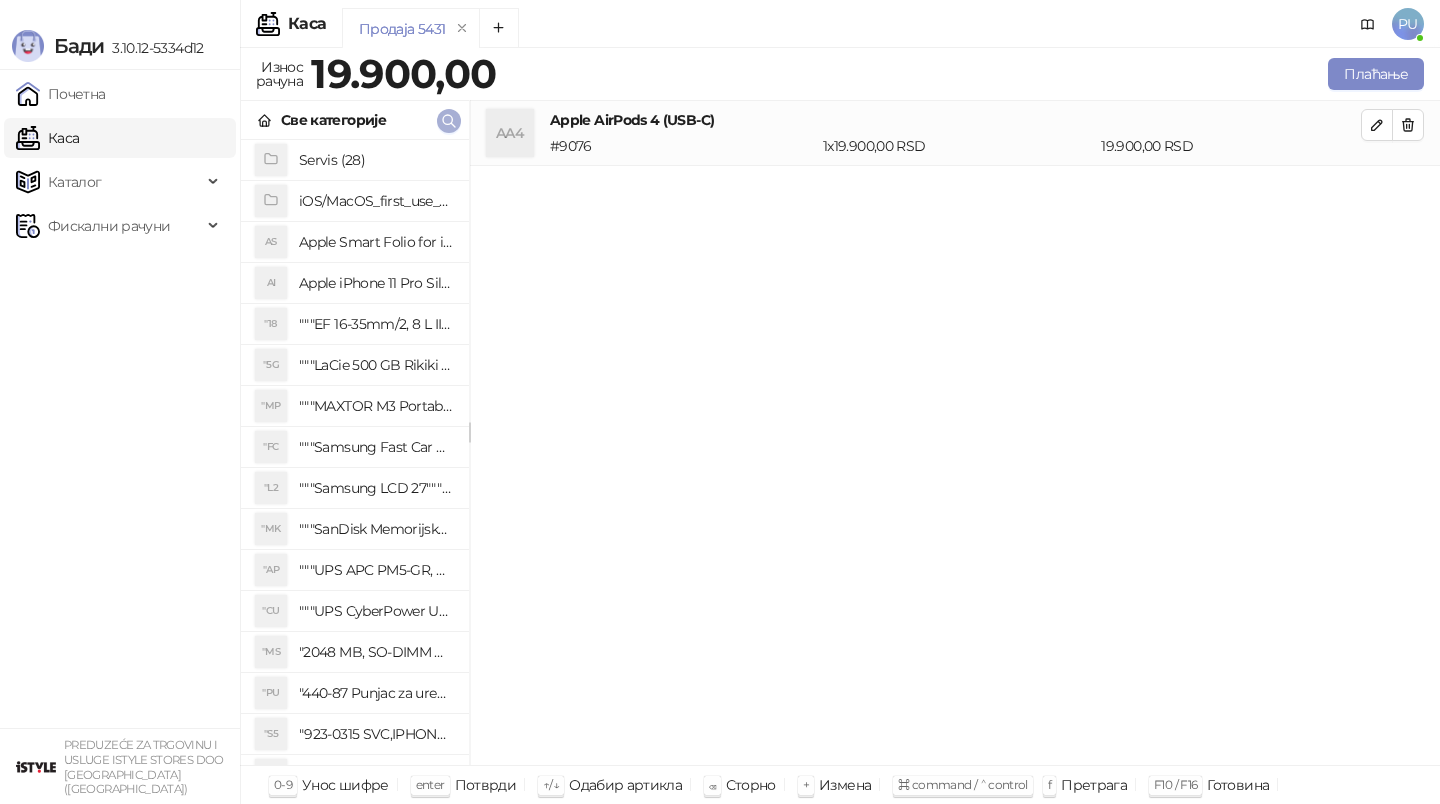 click 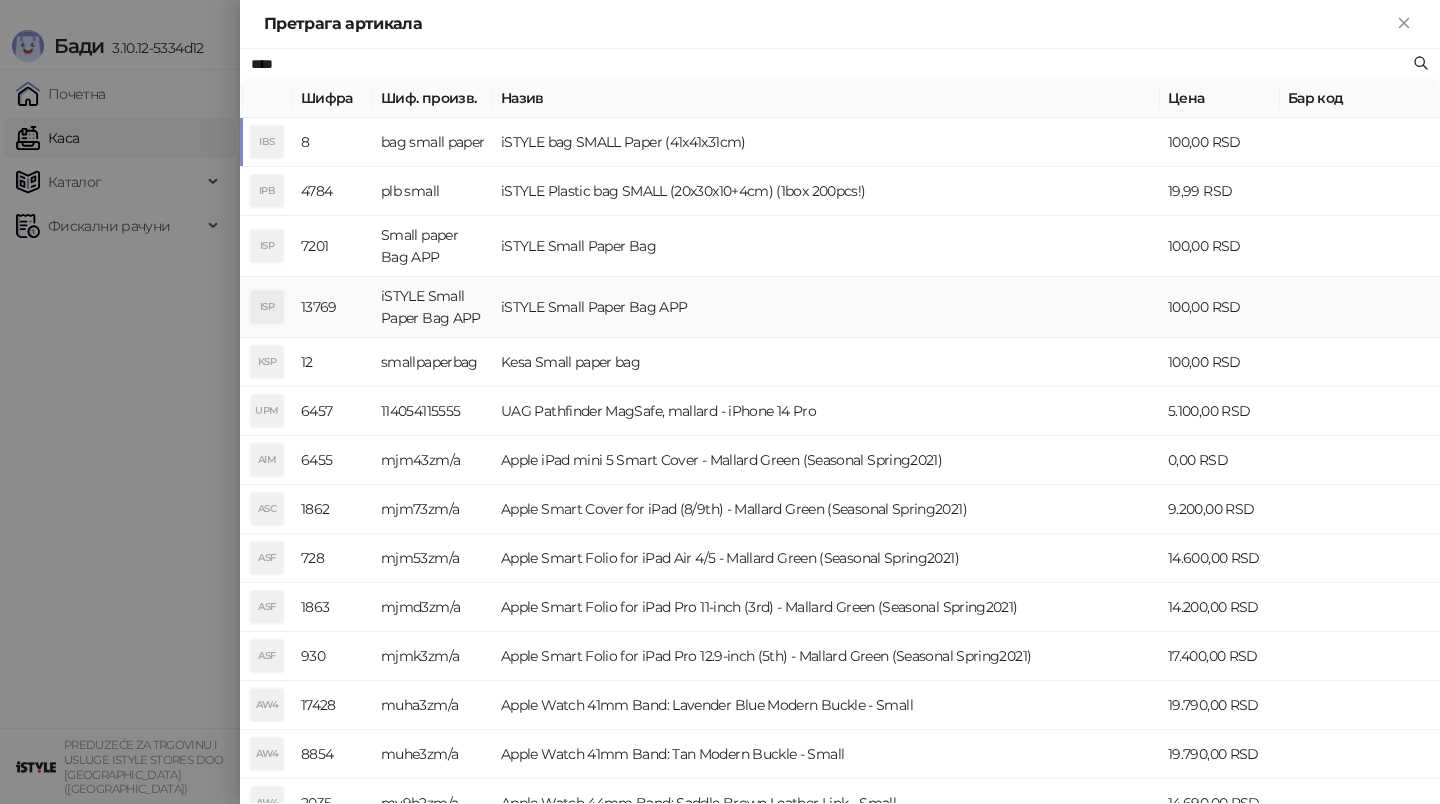 type on "****" 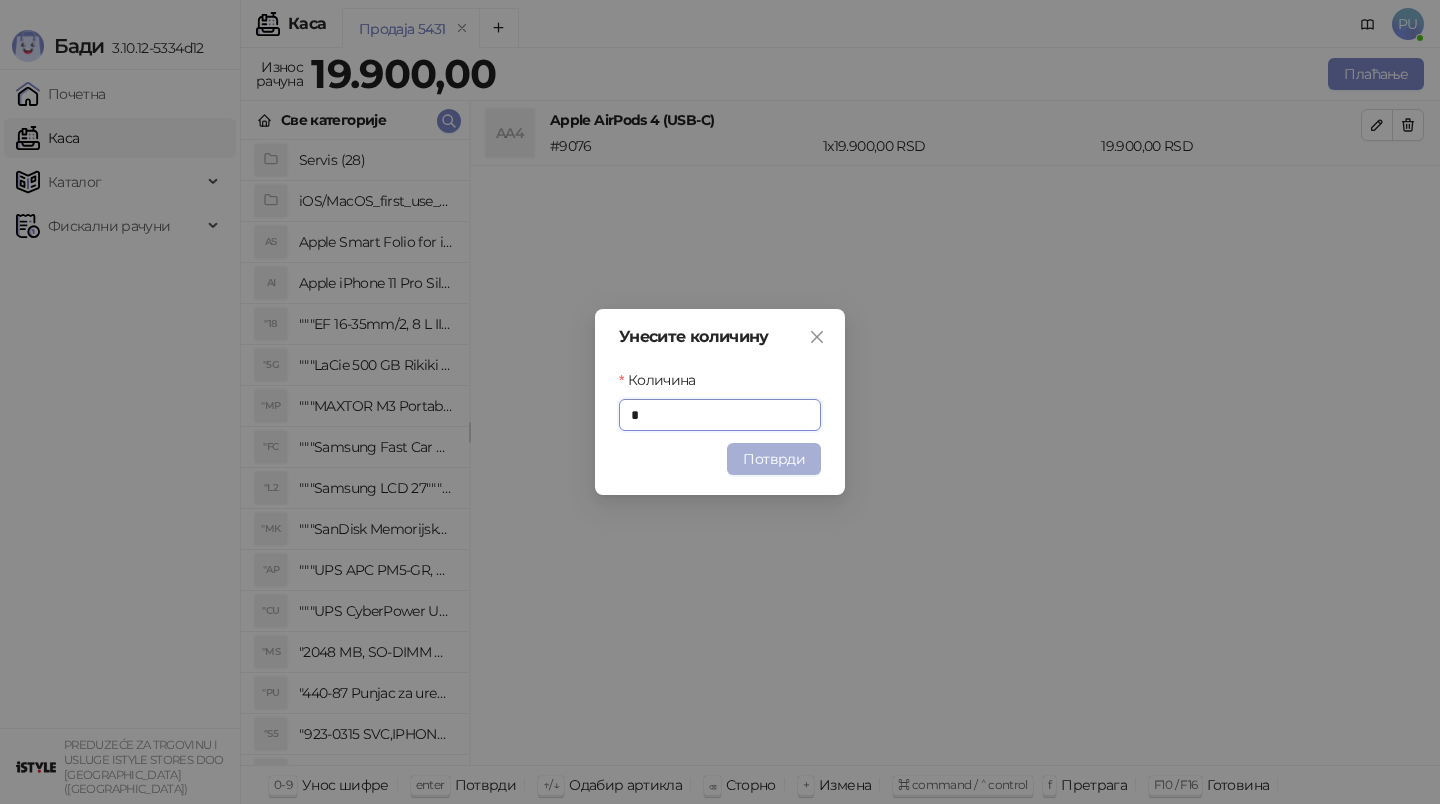 click on "Потврди" at bounding box center (774, 459) 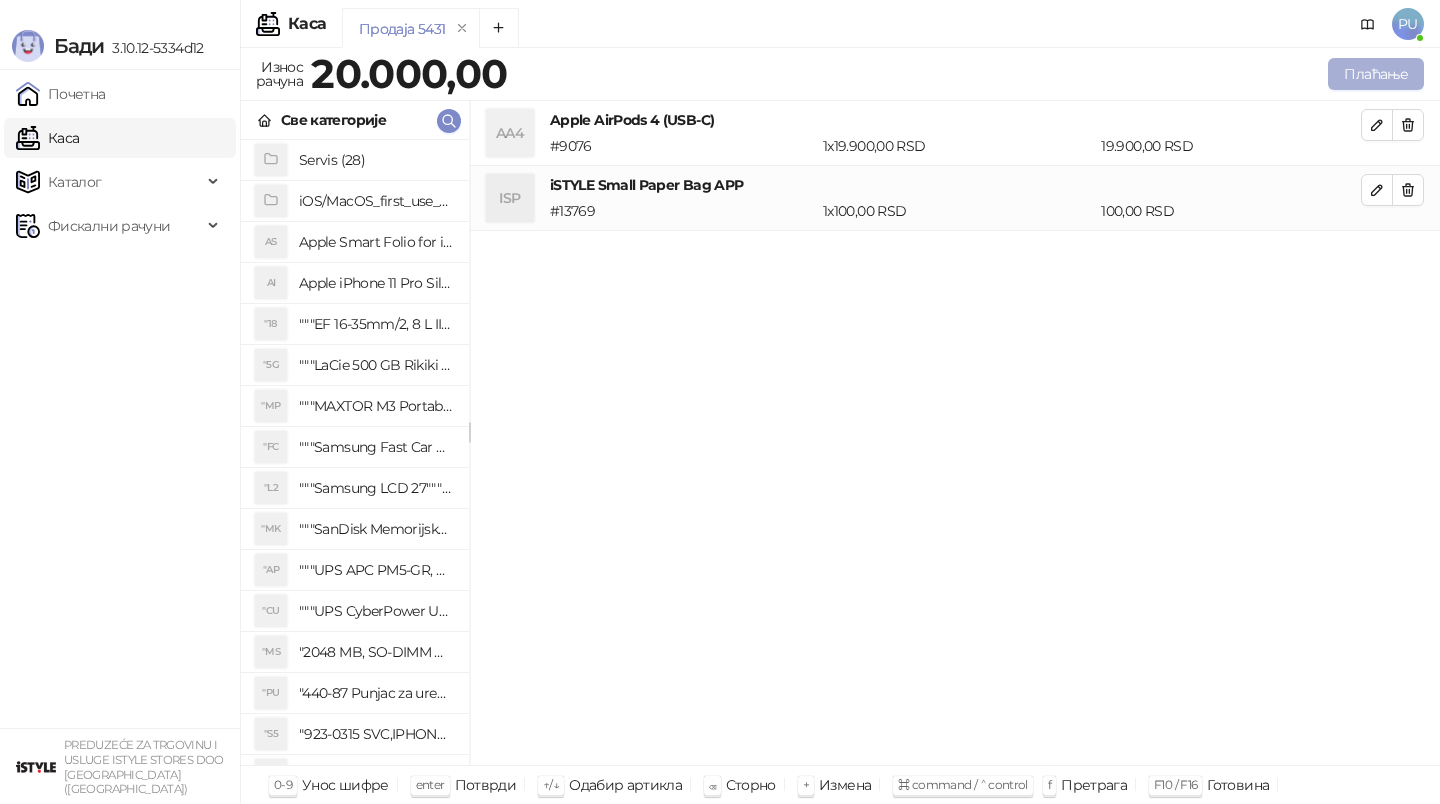 click on "Плаћање" at bounding box center [1376, 74] 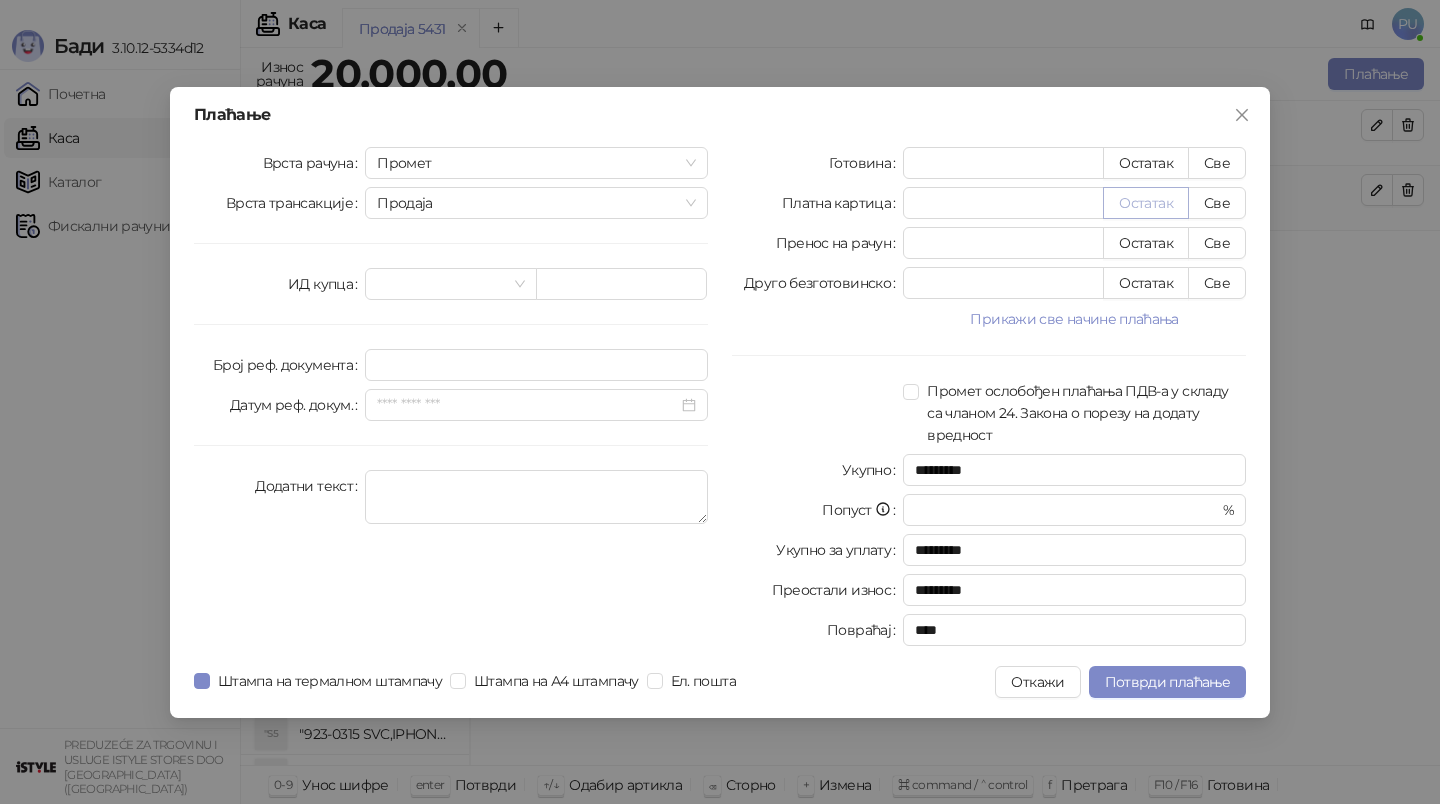 click on "Остатак" at bounding box center (1146, 203) 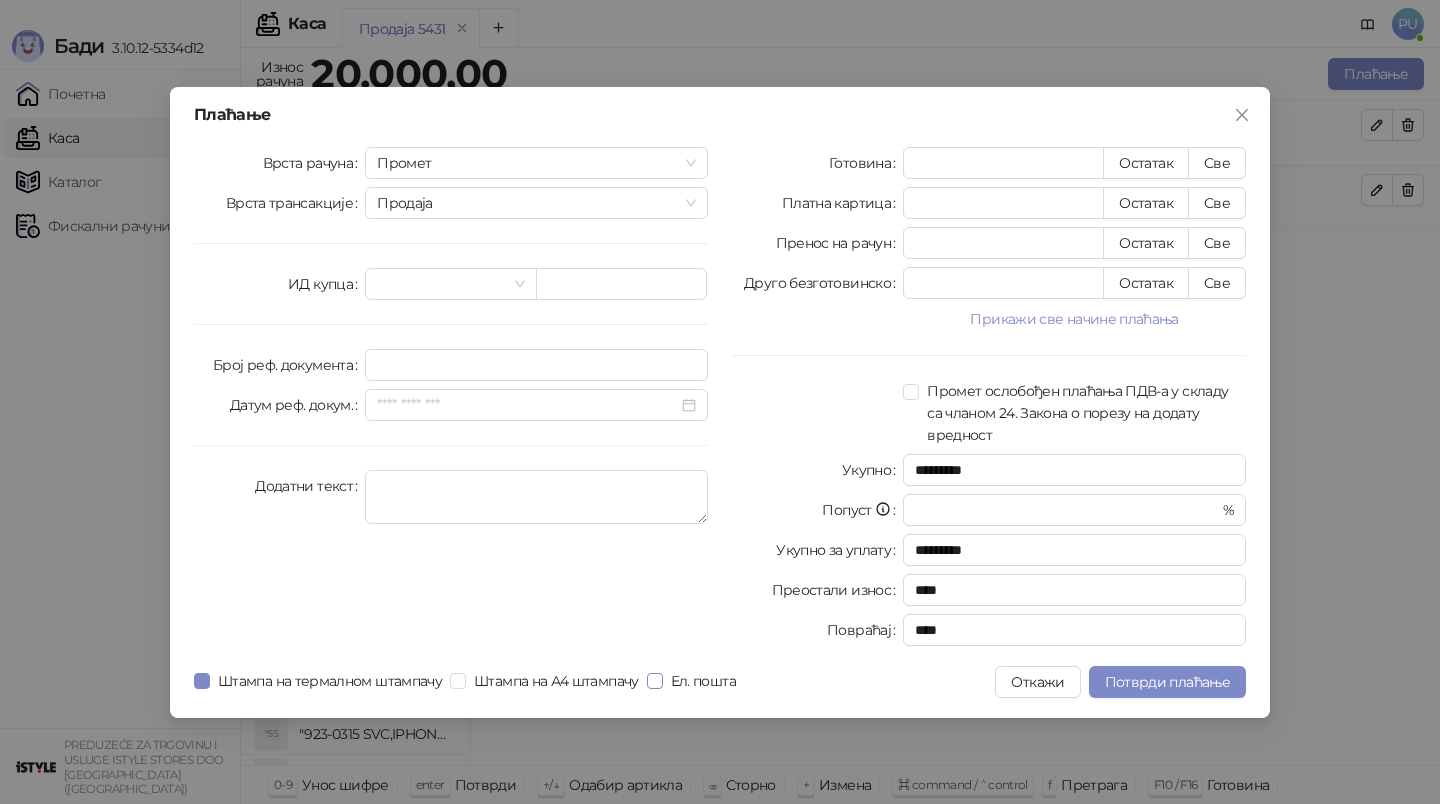 click on "Ел. пошта" at bounding box center (703, 681) 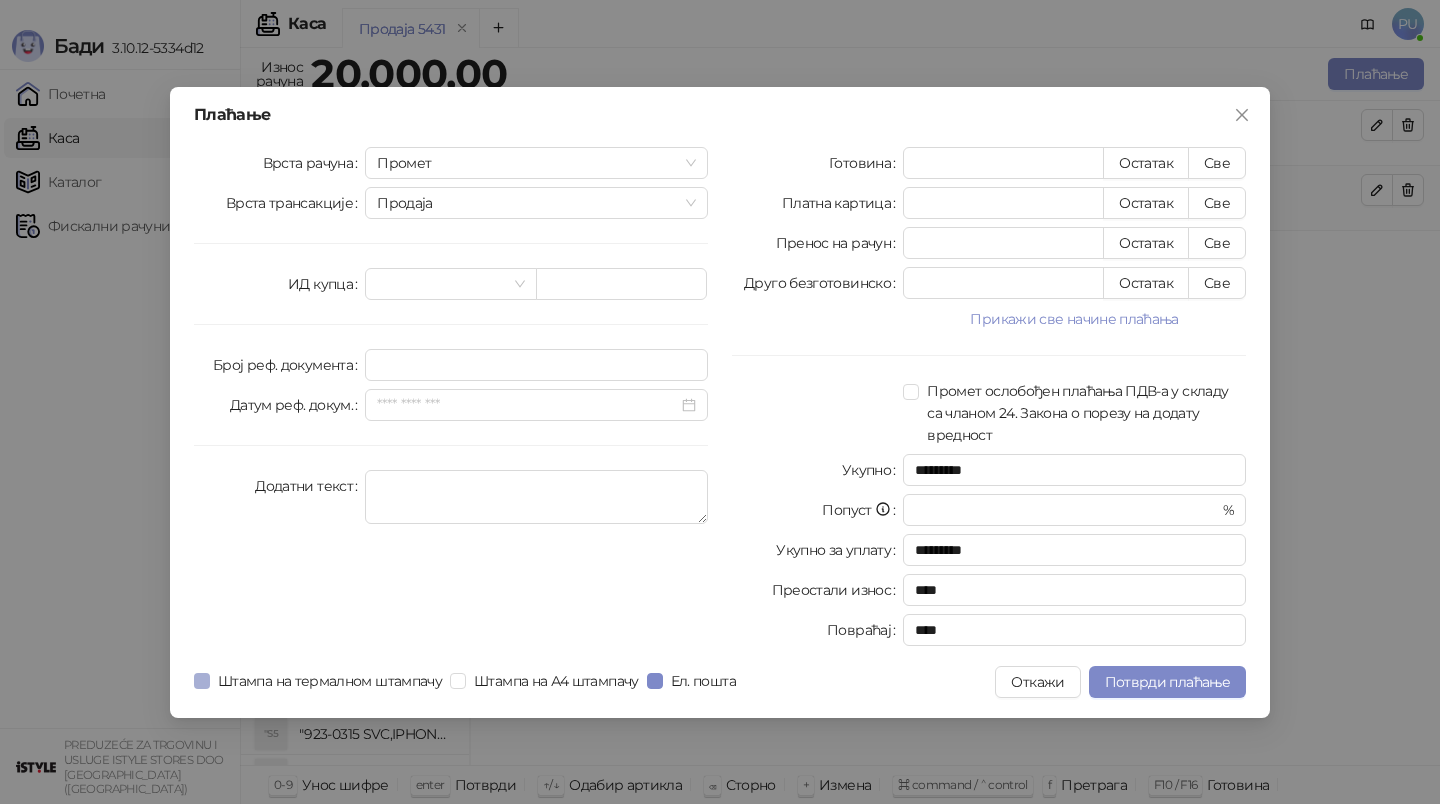 click on "Штампа на термалном штампачу" at bounding box center [330, 681] 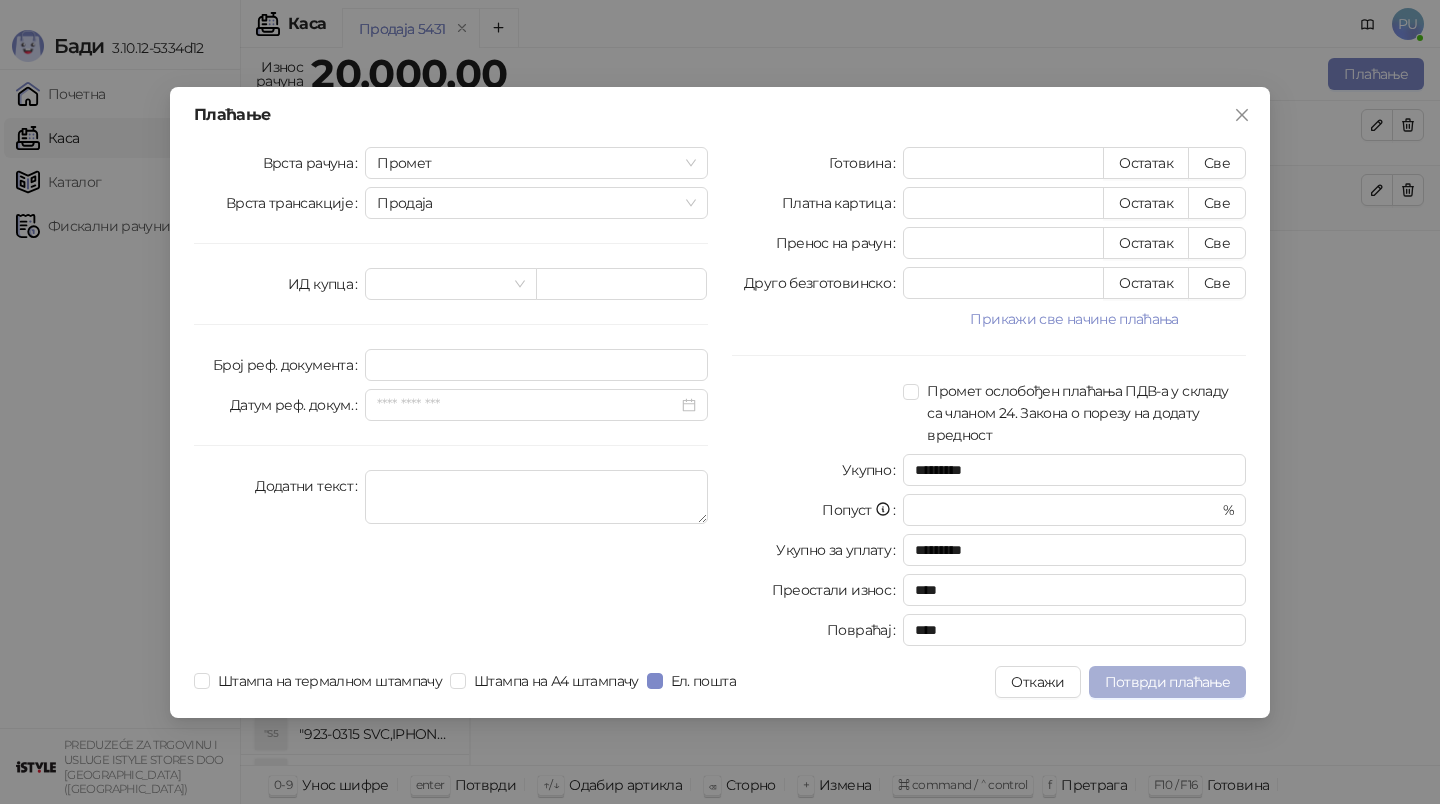 click on "Потврди плаћање" at bounding box center [1167, 682] 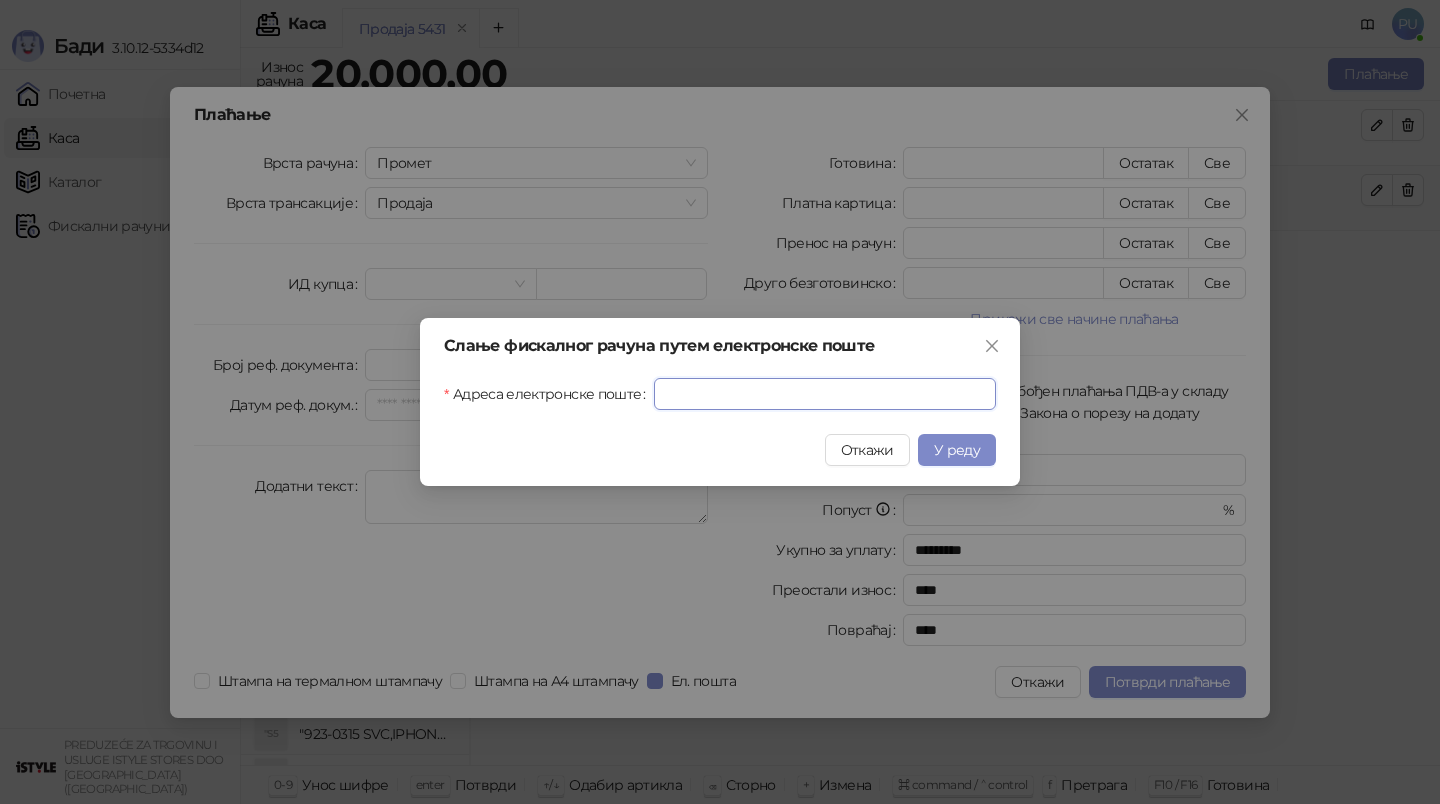 click on "Адреса електронске поште" at bounding box center (825, 394) 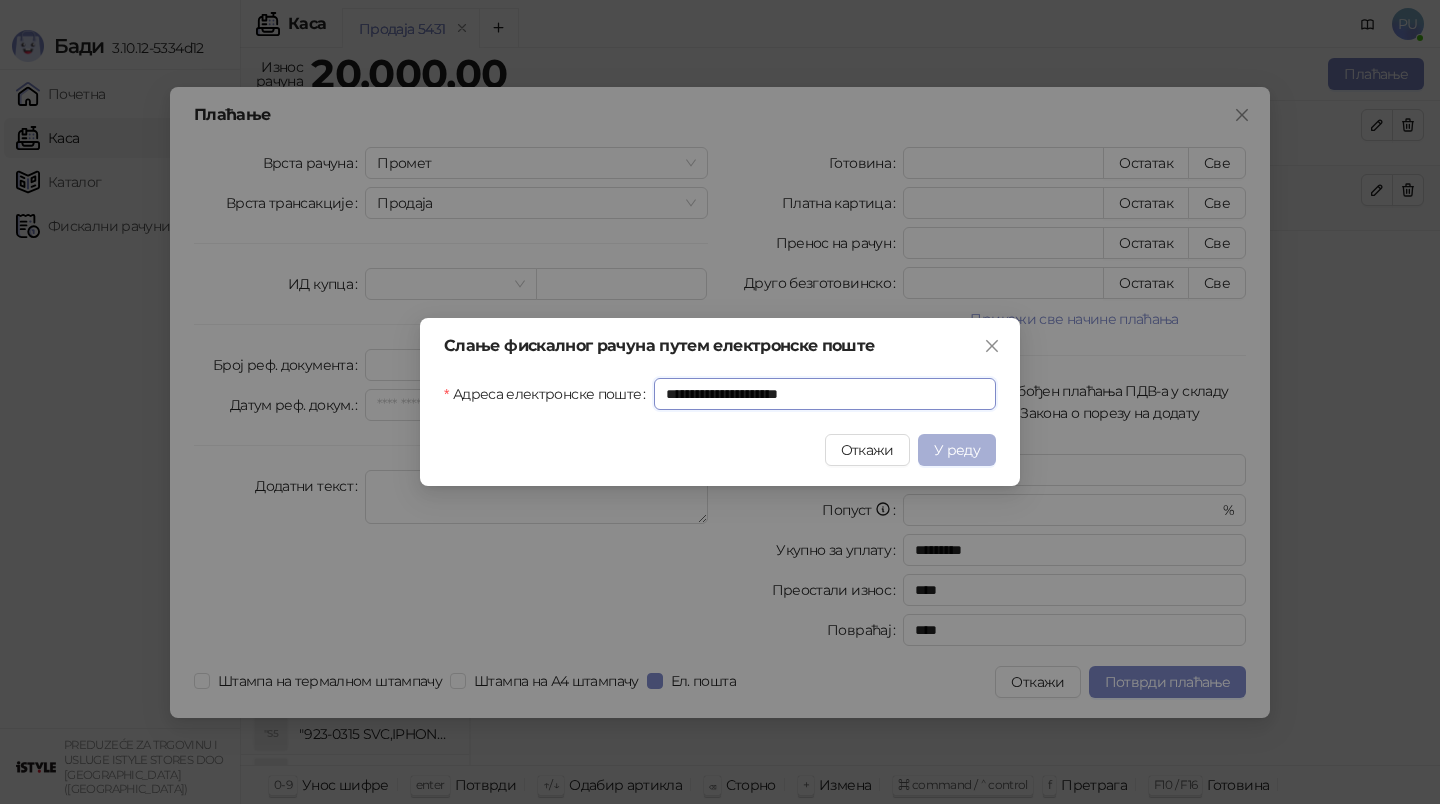 type on "**********" 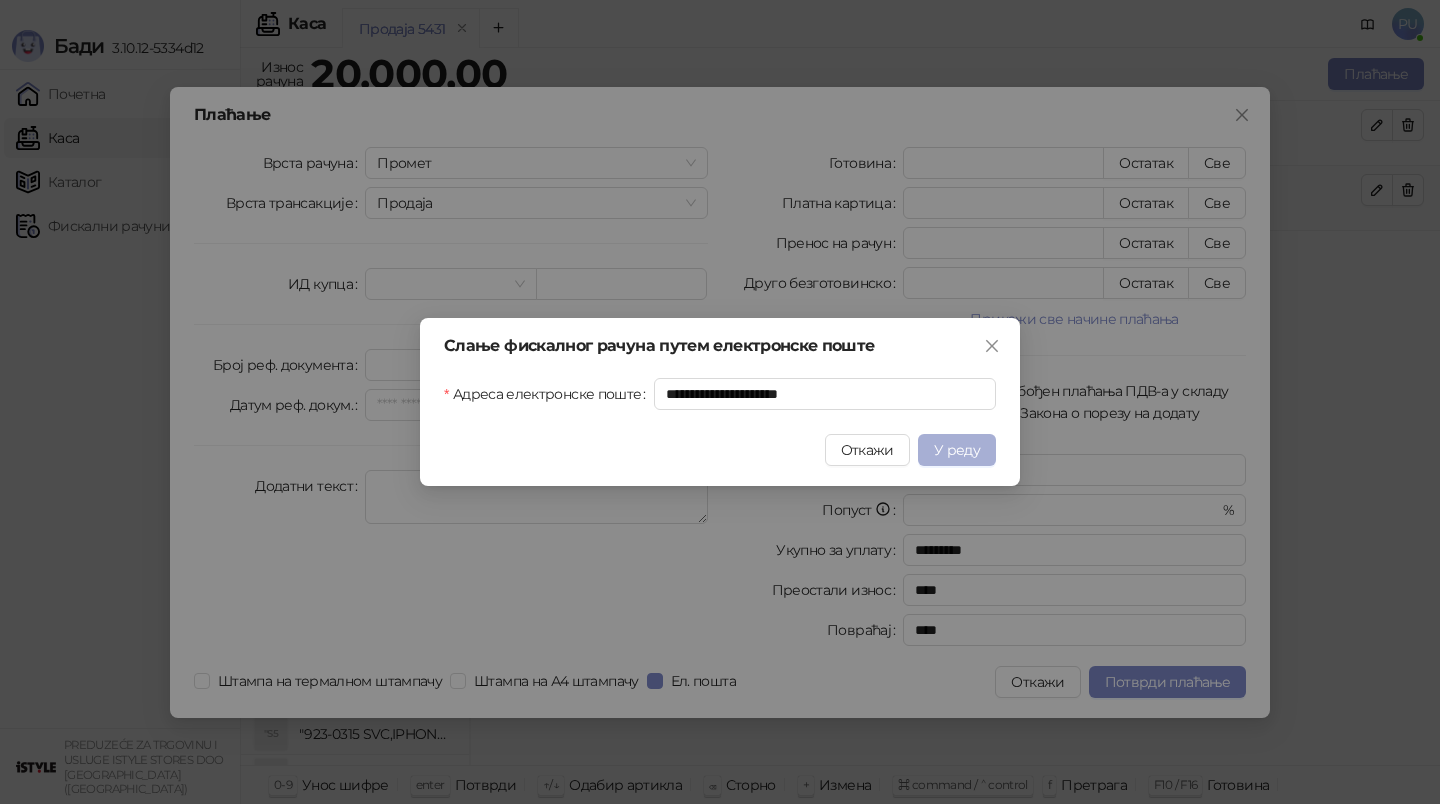 click on "У реду" at bounding box center [957, 450] 